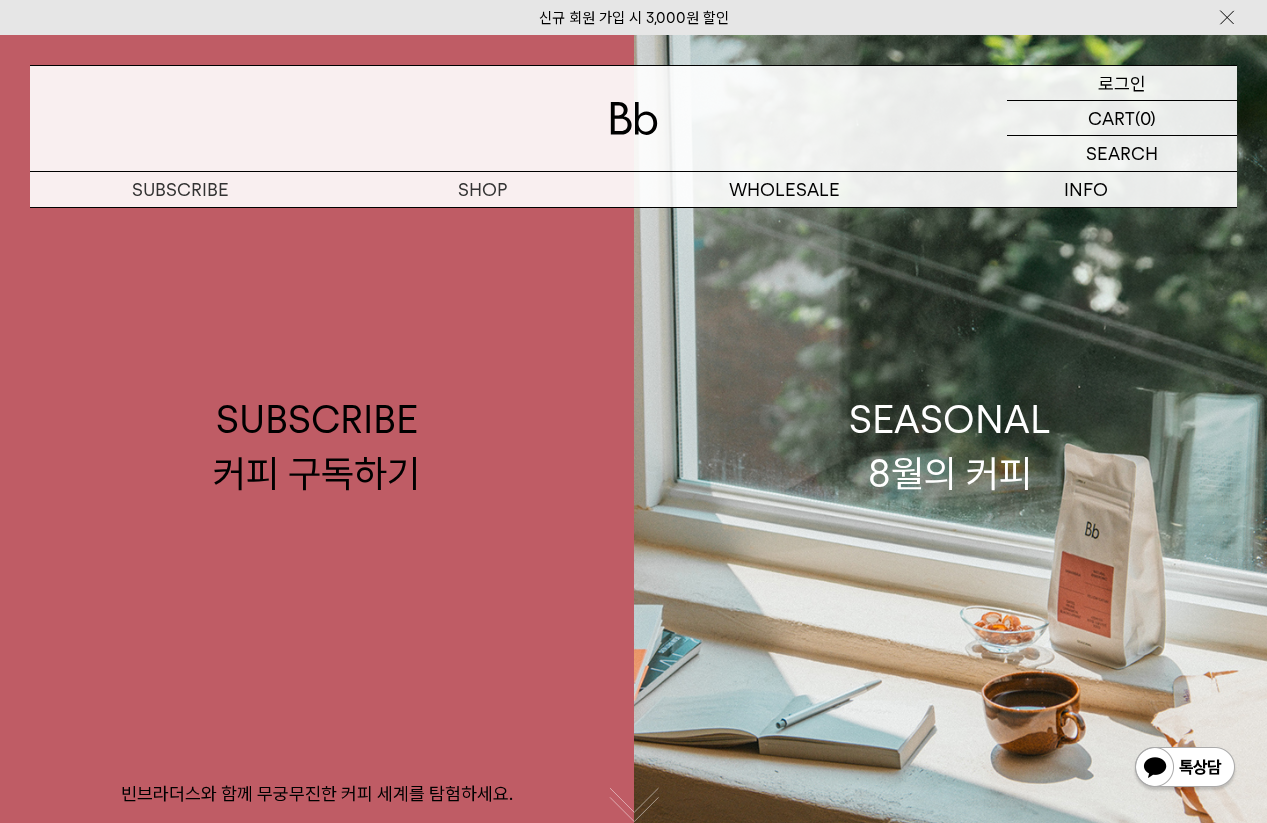 scroll, scrollTop: 0, scrollLeft: 0, axis: both 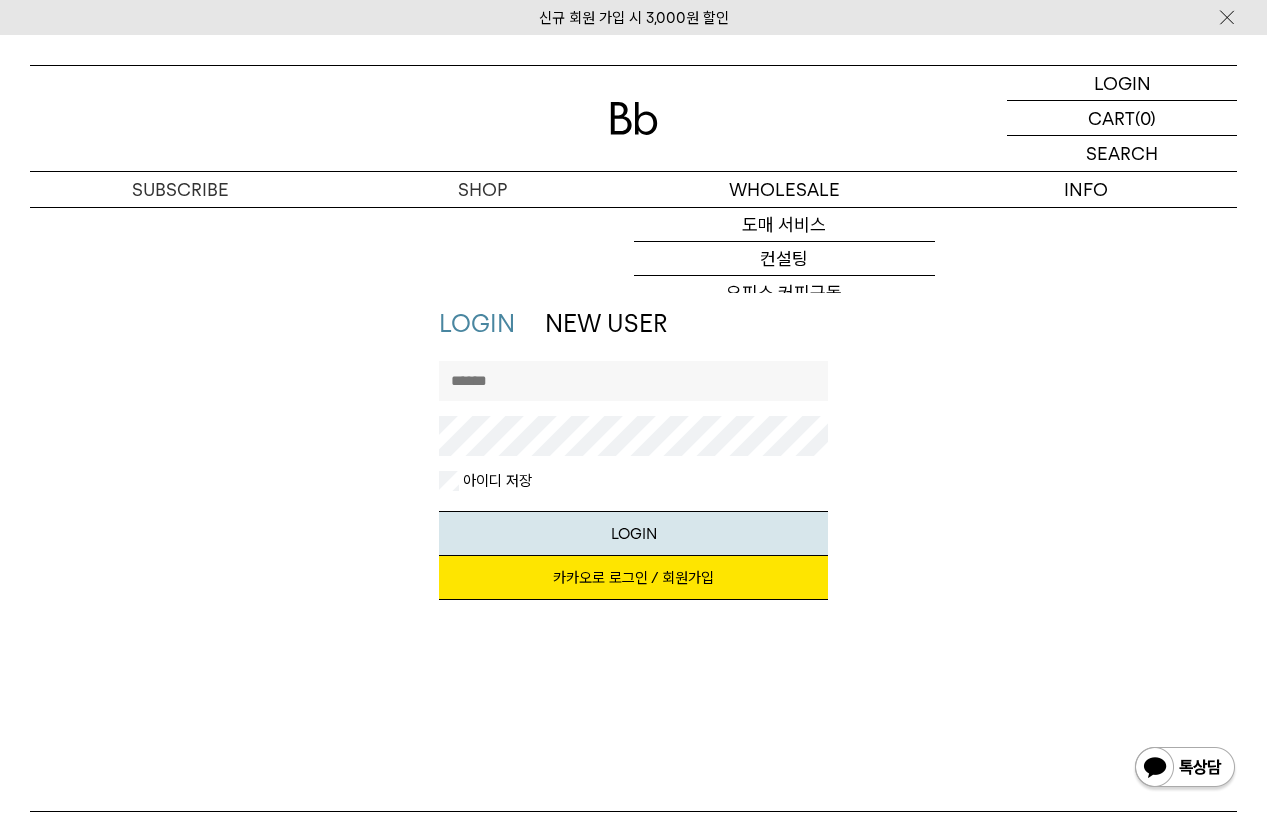 click at bounding box center (633, 381) 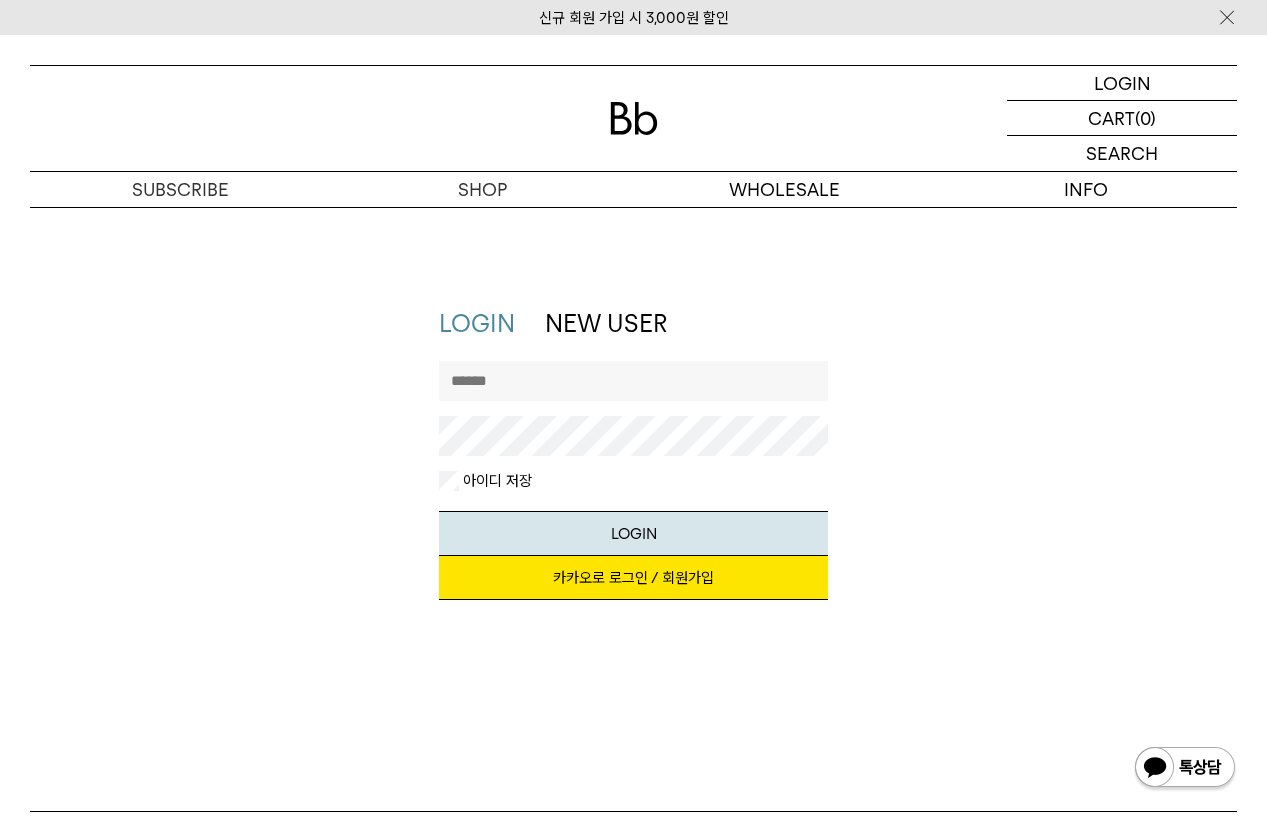 type on "*******" 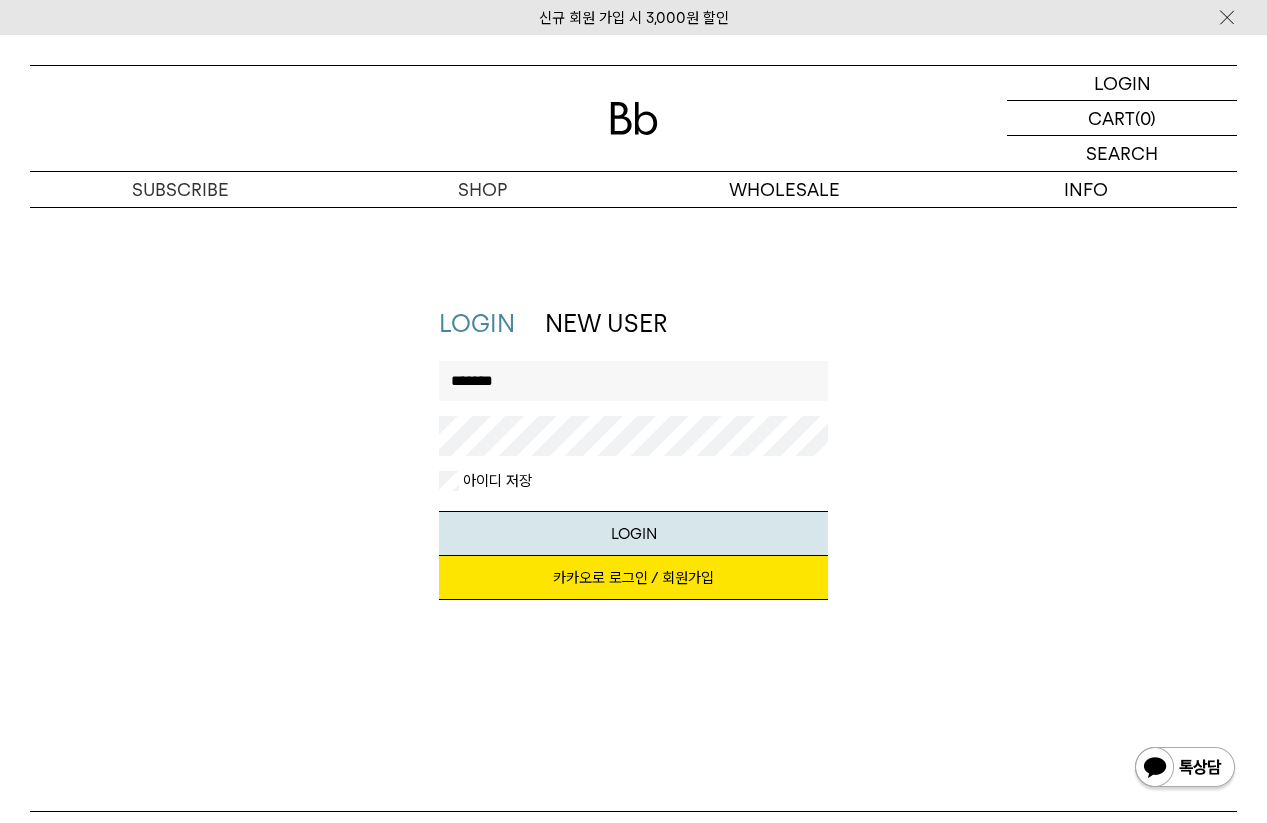 click on "LOGIN" at bounding box center [633, 533] 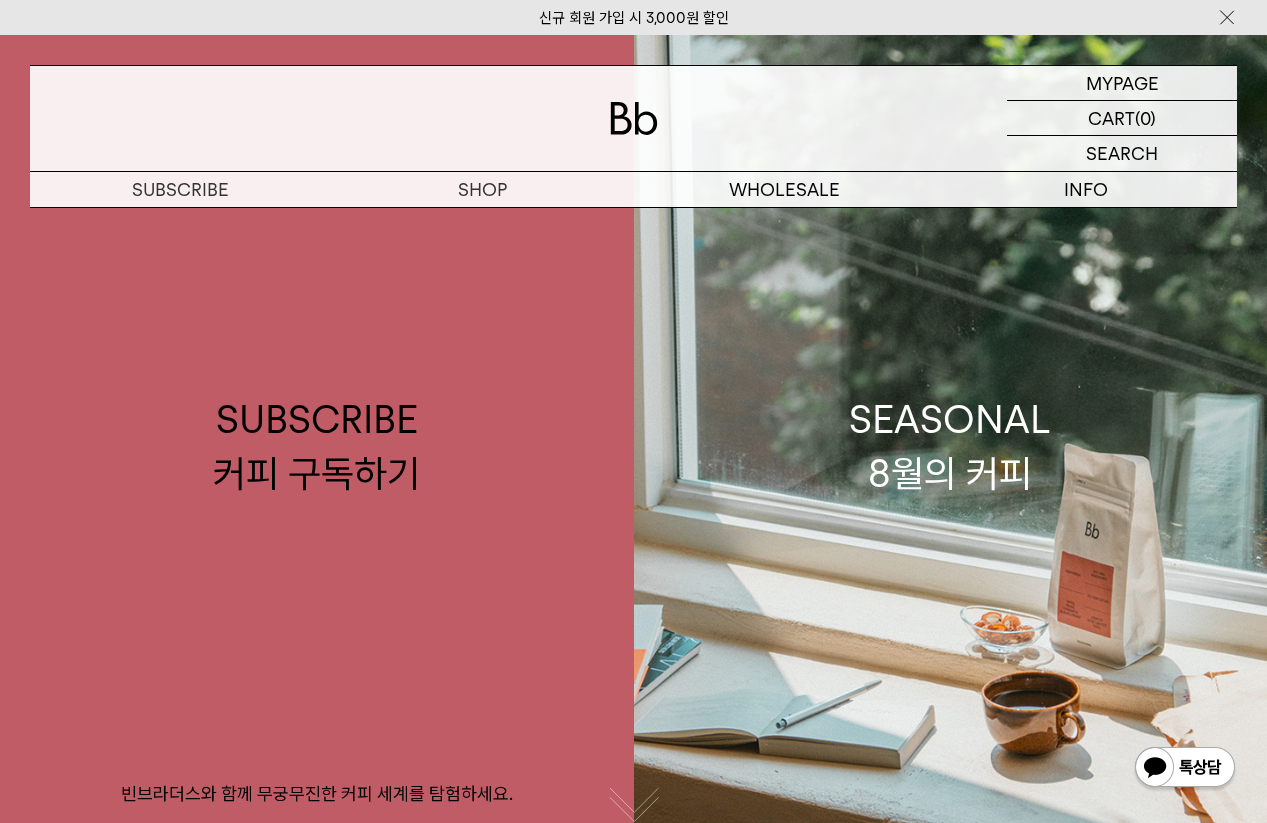 scroll, scrollTop: 0, scrollLeft: 0, axis: both 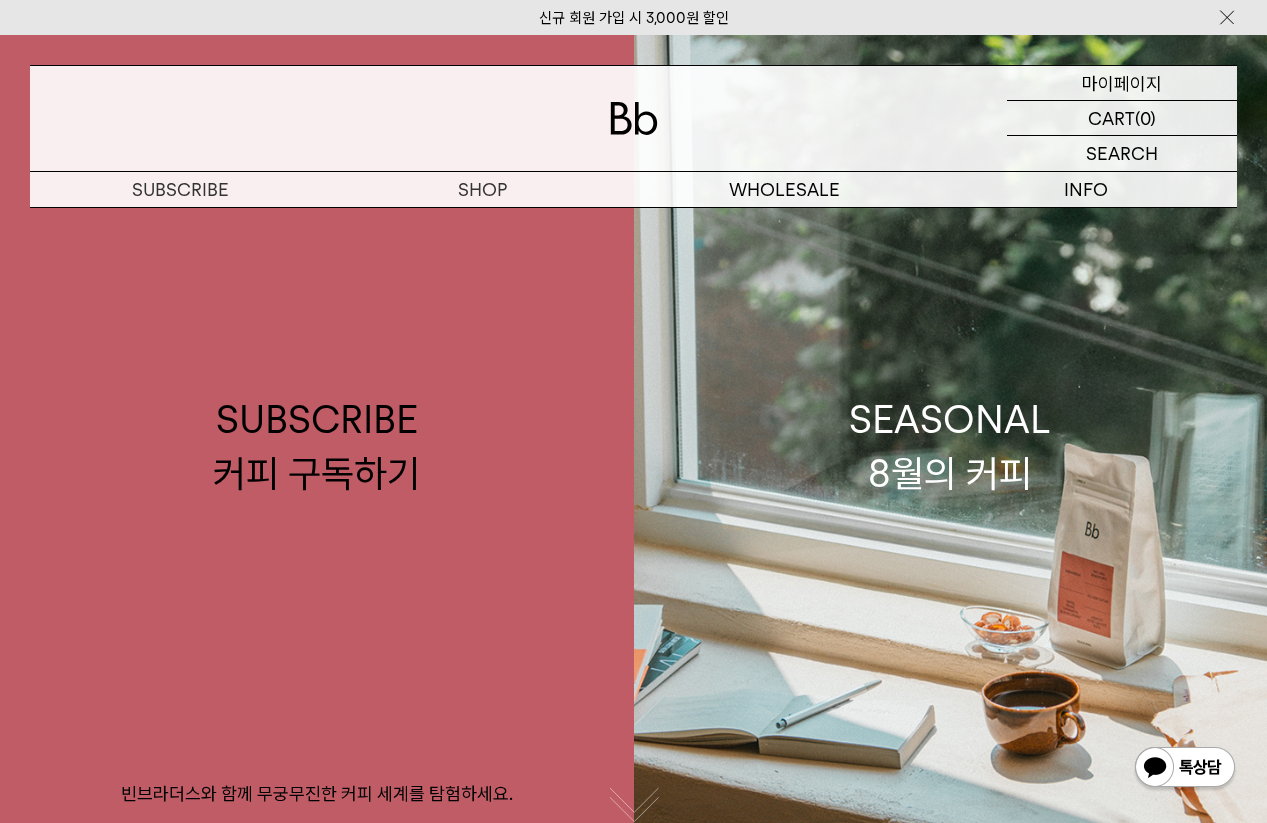 click on "MYPAGE
마이페이지" at bounding box center (1122, 83) 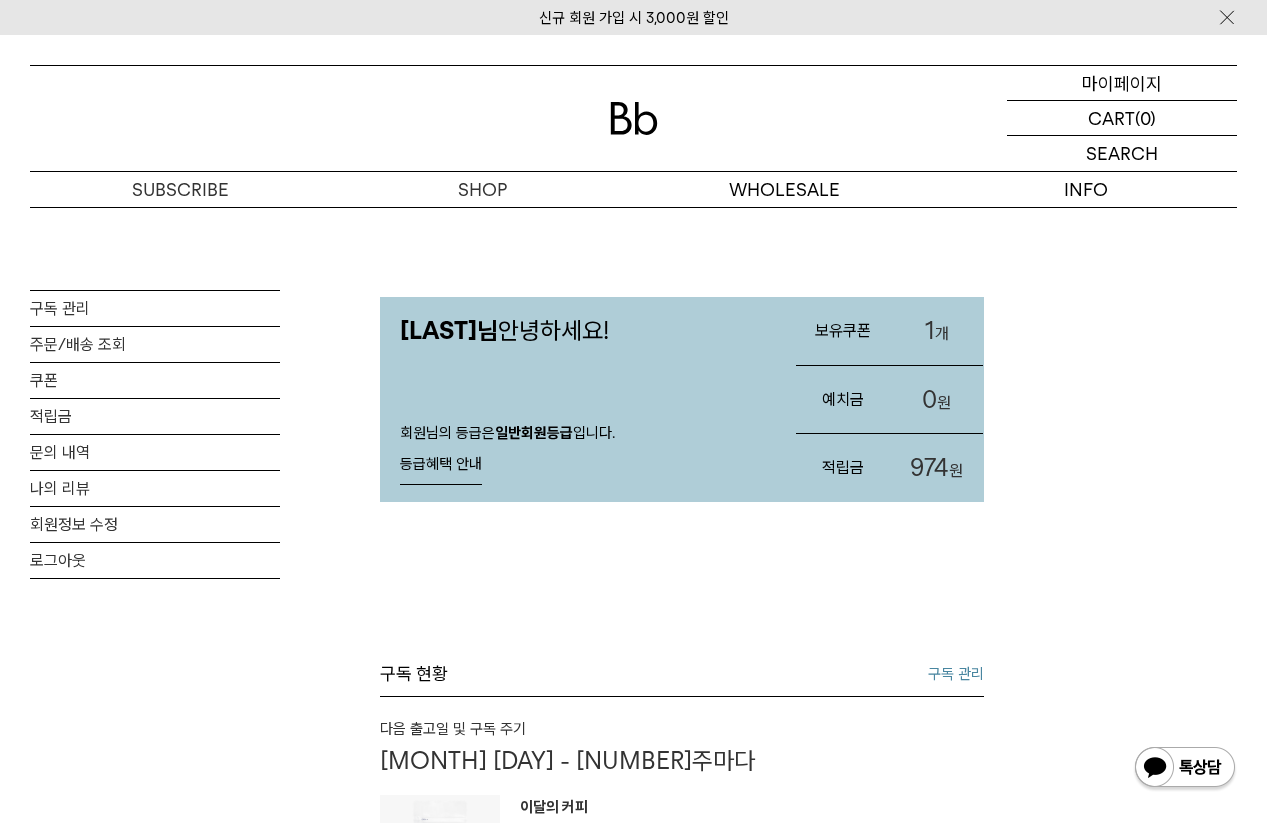 scroll, scrollTop: 0, scrollLeft: 0, axis: both 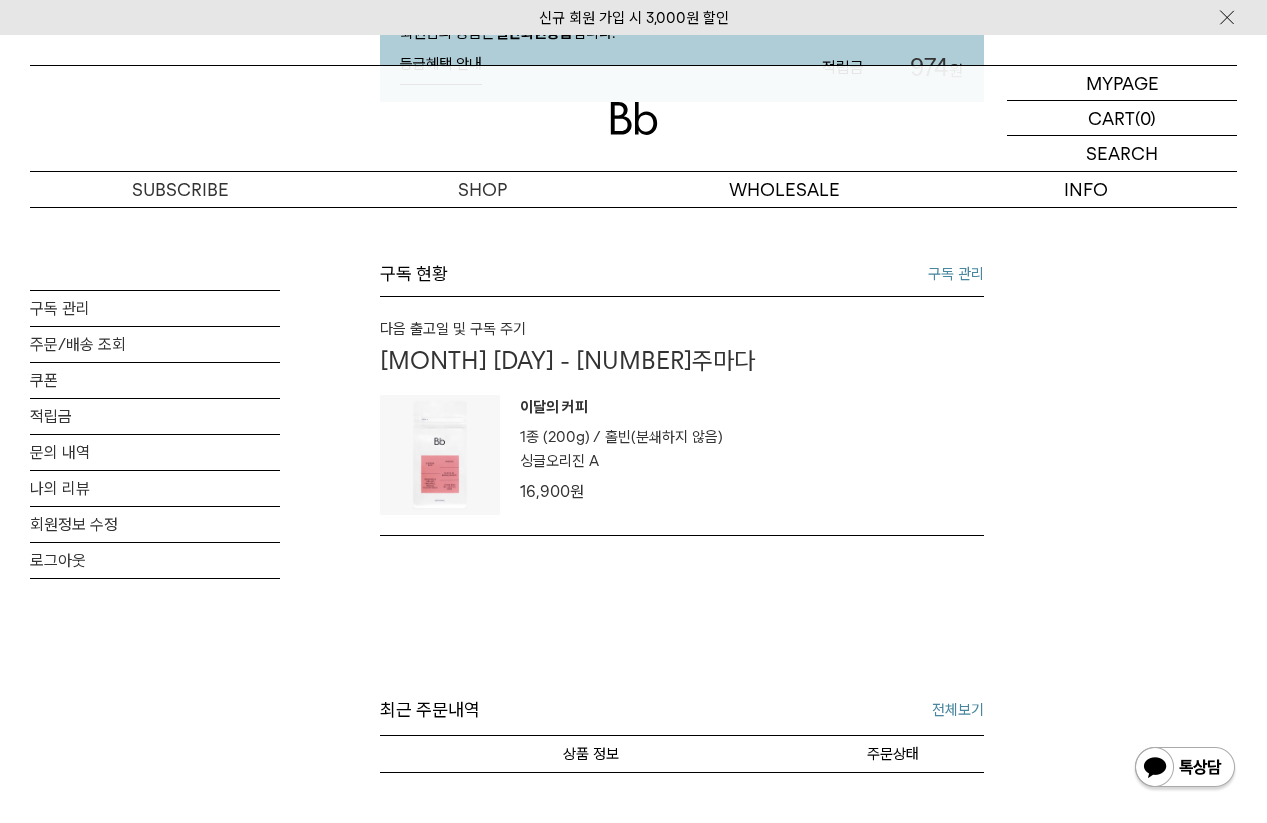 click on "구독 현황
구독 관리
다음 출고일 및 구독 주기
08월 12일 - 4주마다
이달의 커피
1종 (200g) /  분쇄도 원두 옵션 원" at bounding box center (682, 479) 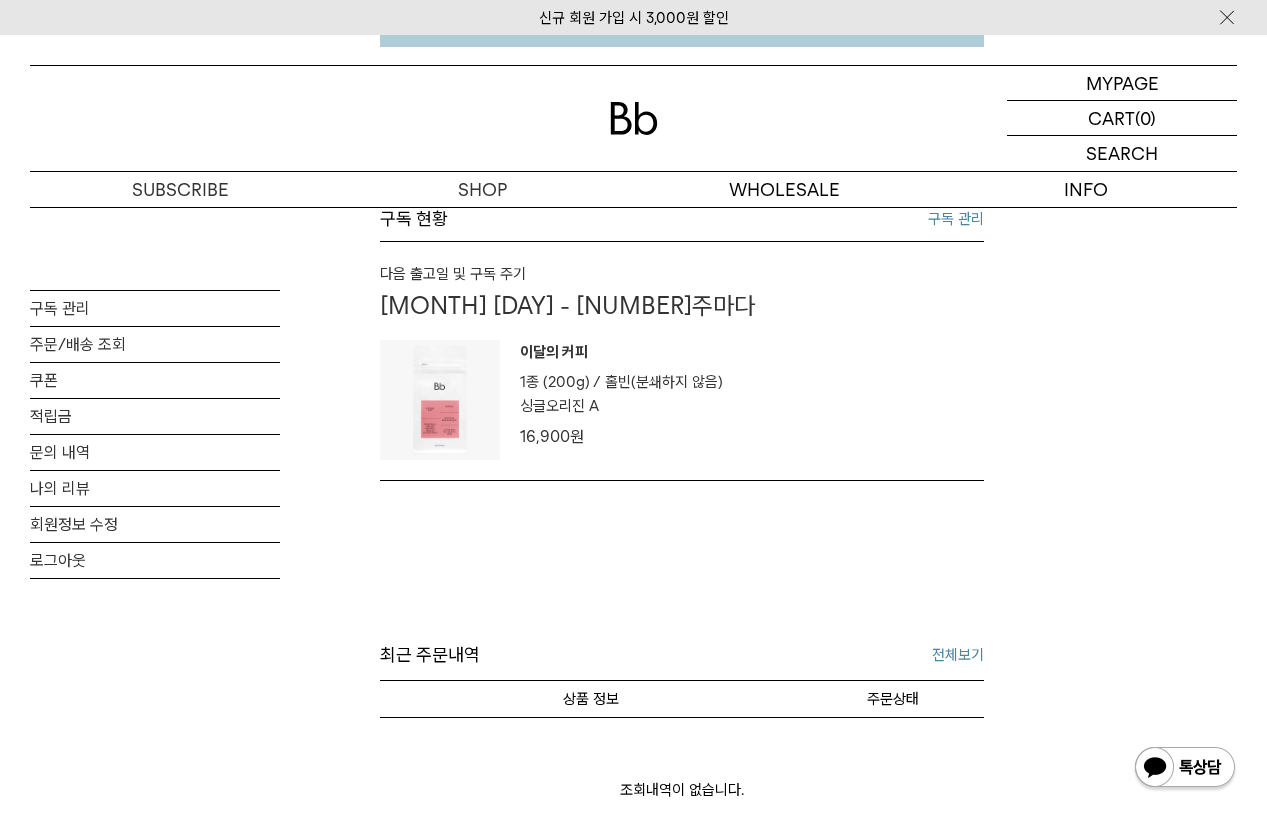 scroll, scrollTop: 300, scrollLeft: 0, axis: vertical 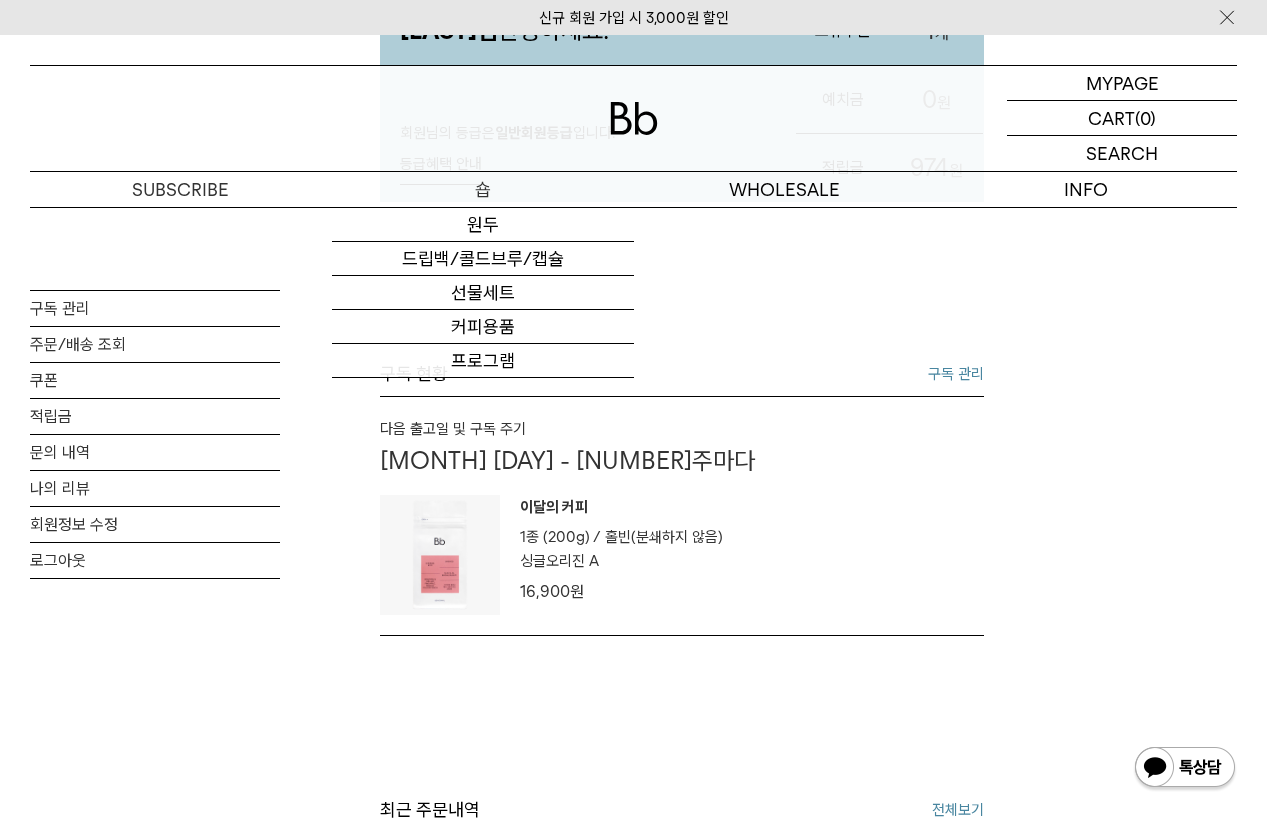 click on "숍" at bounding box center [483, 189] 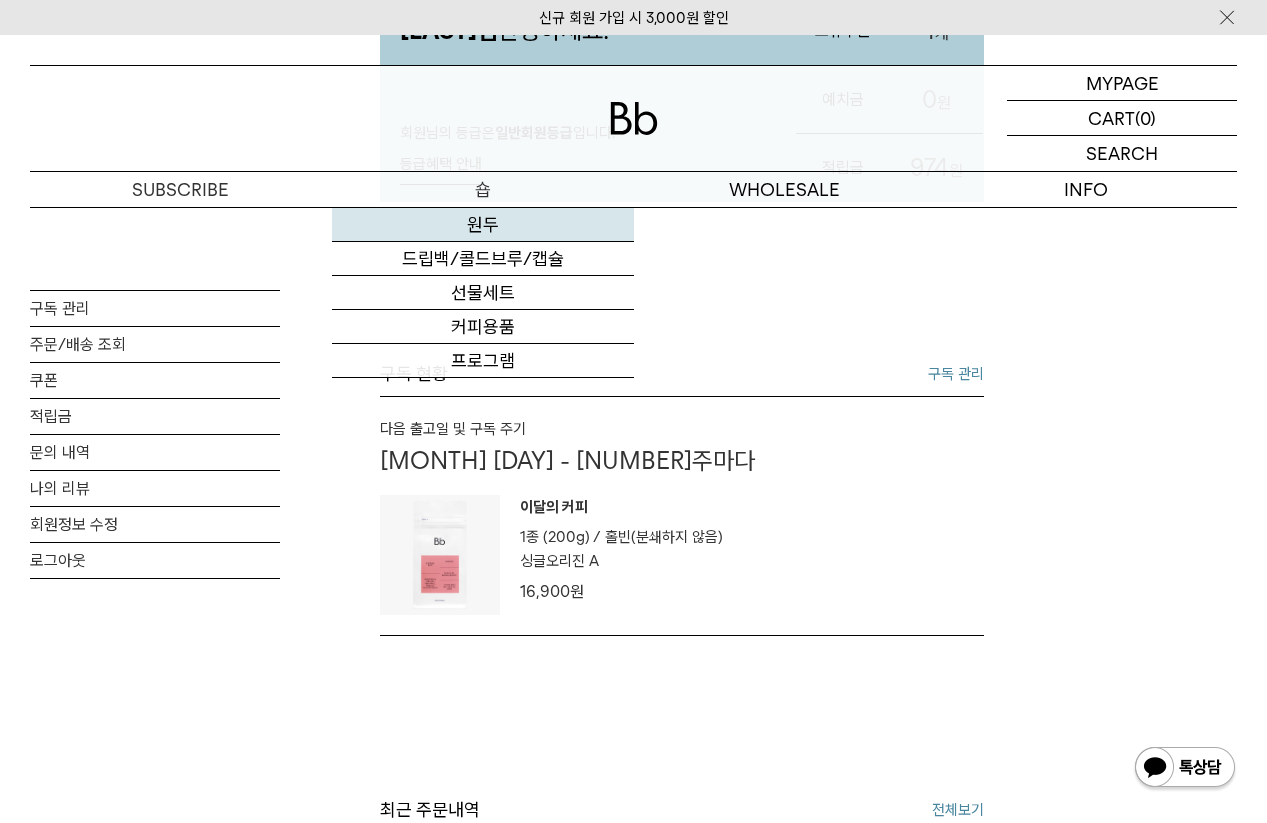 click on "원두" at bounding box center [483, 225] 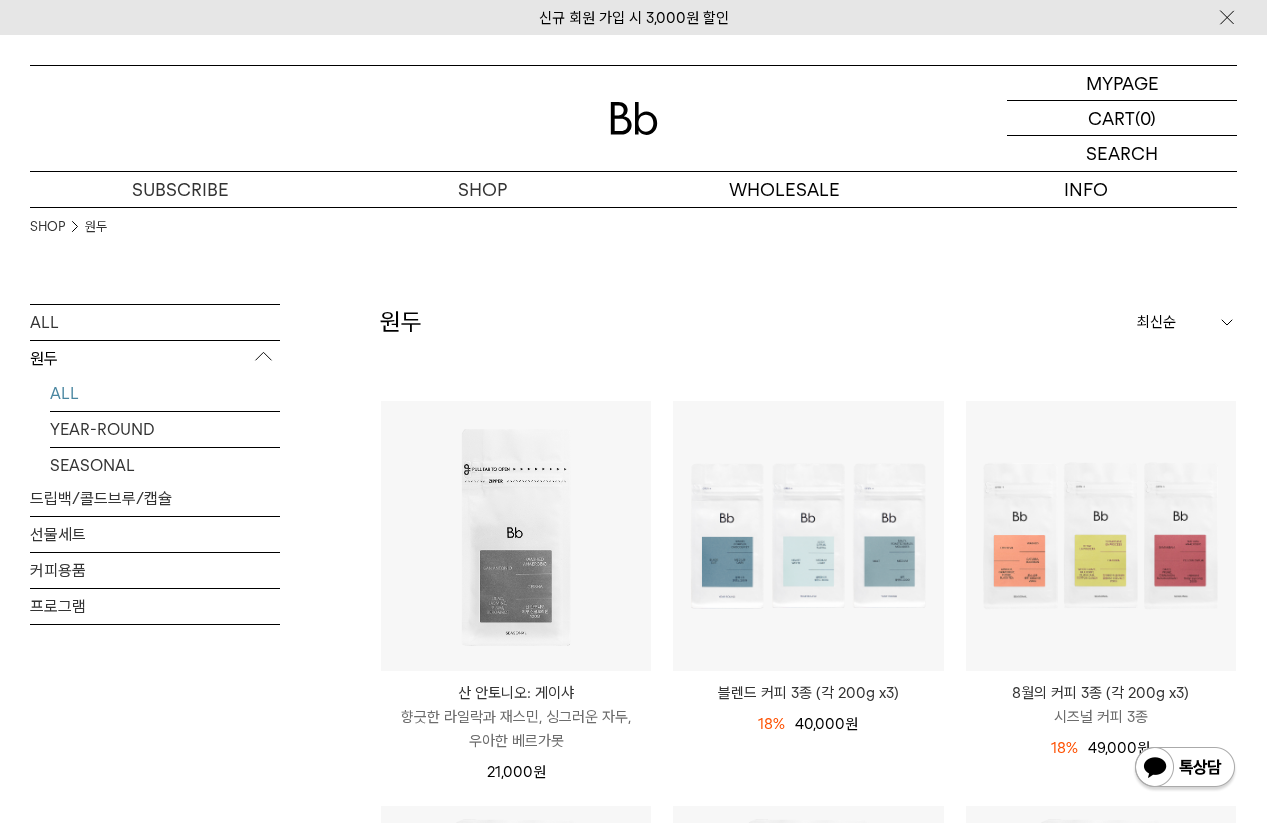 scroll, scrollTop: 0, scrollLeft: 0, axis: both 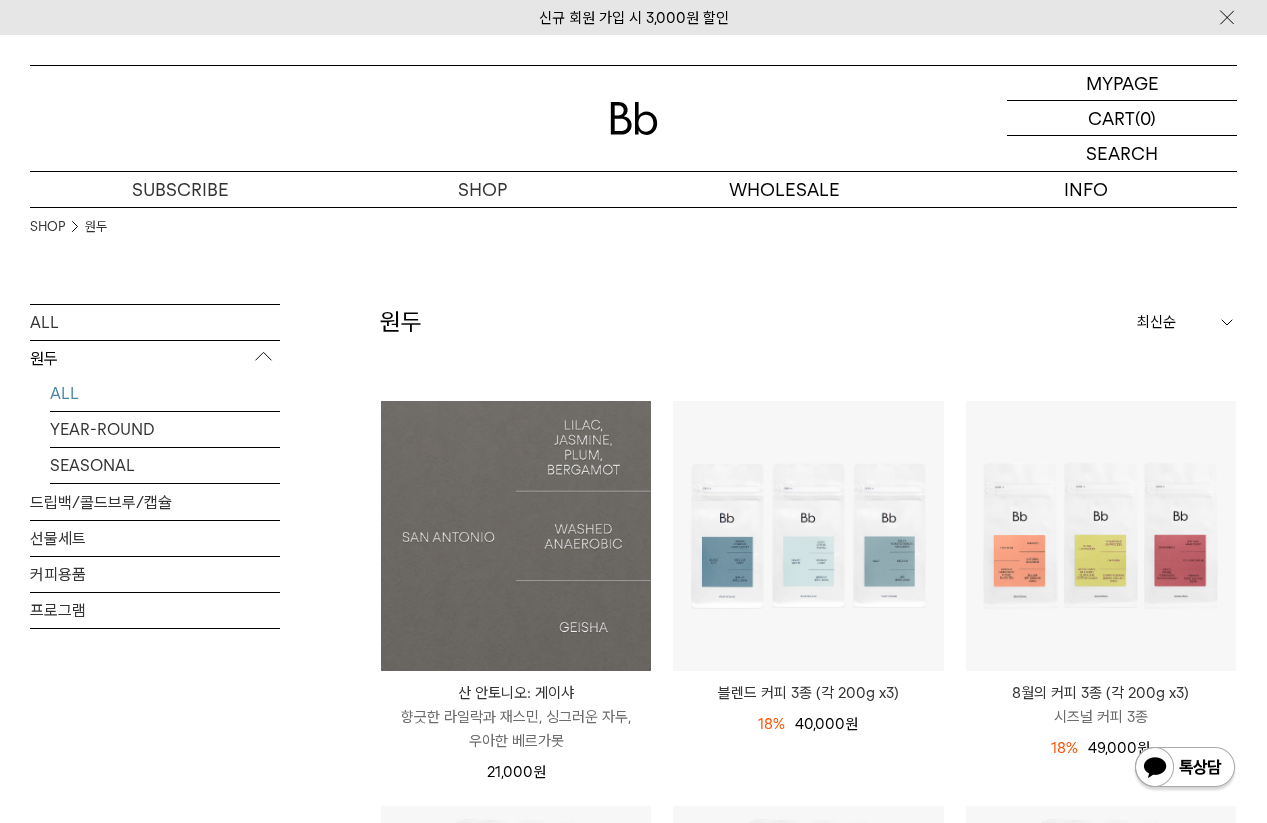 click at bounding box center [516, 536] 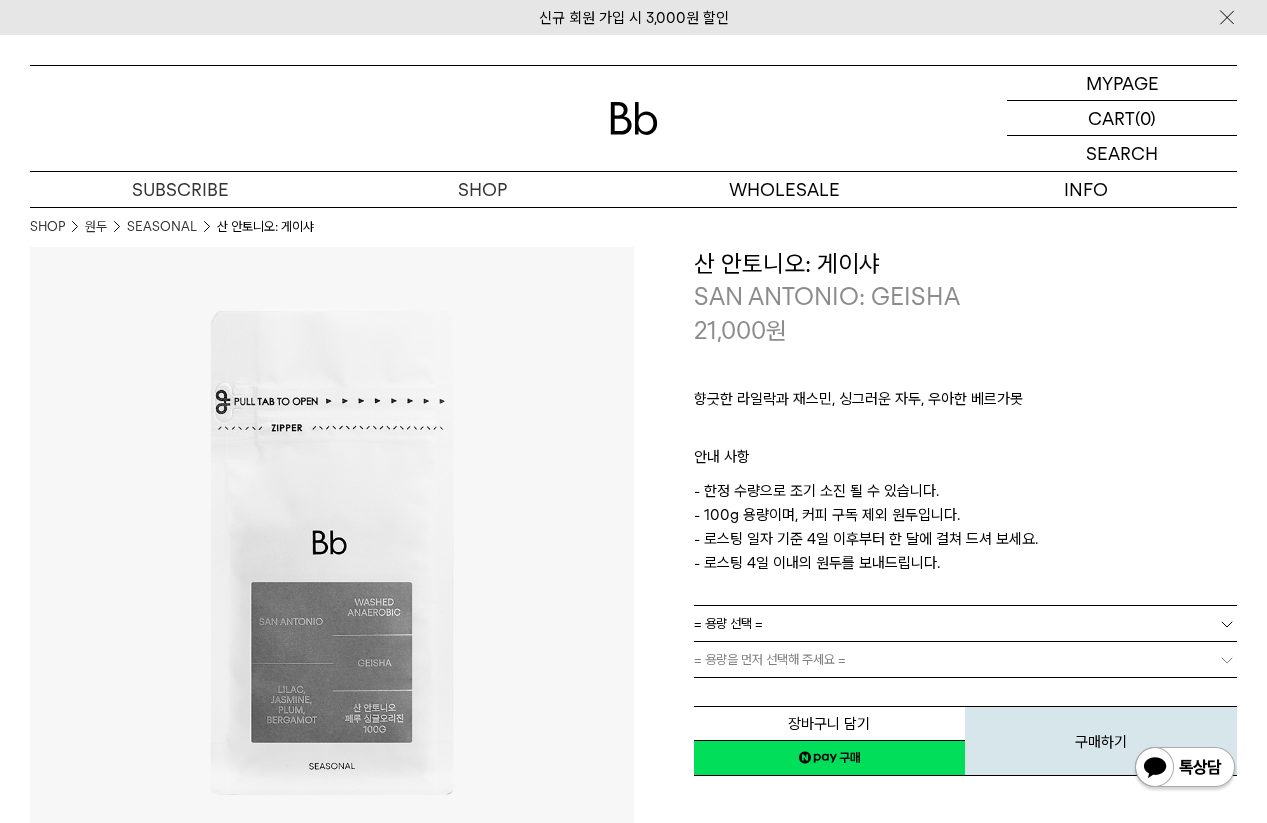 scroll, scrollTop: 0, scrollLeft: 0, axis: both 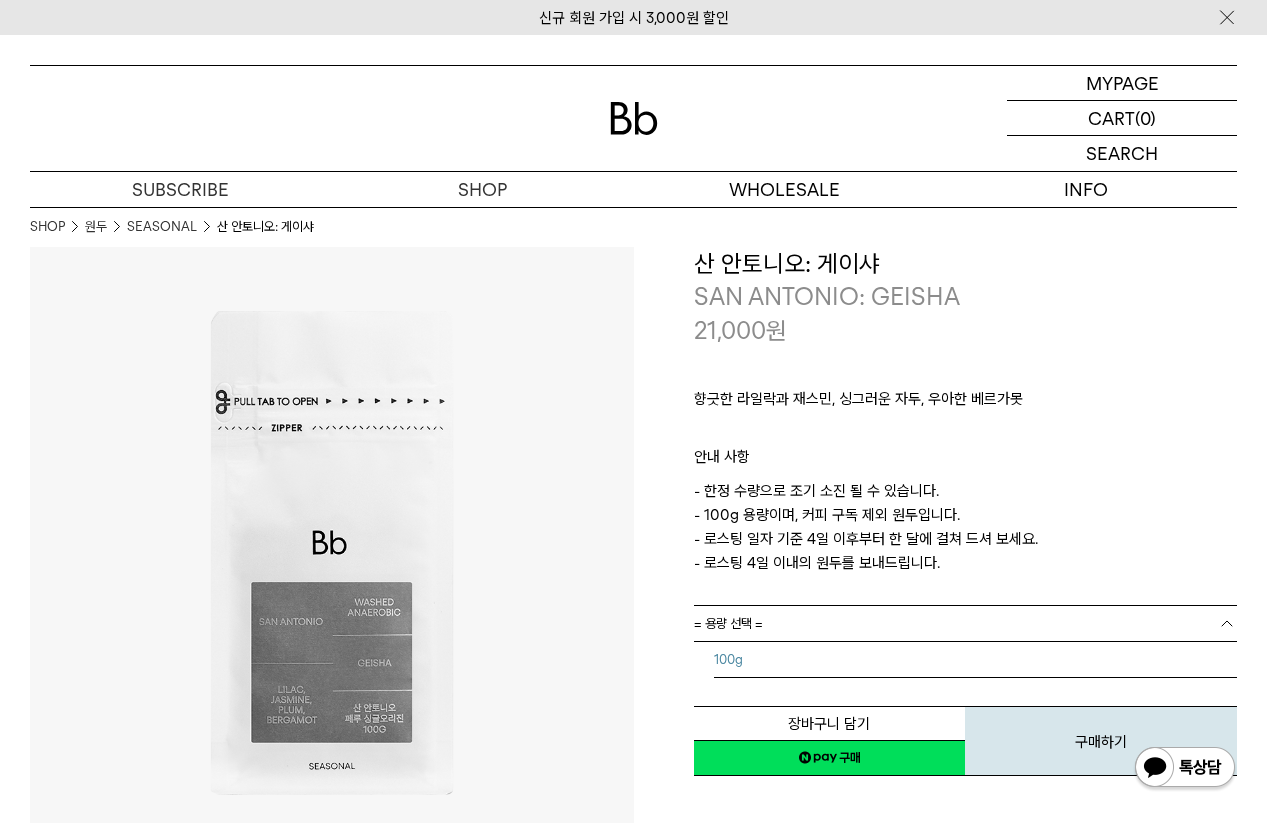 click on "100g" at bounding box center [976, 660] 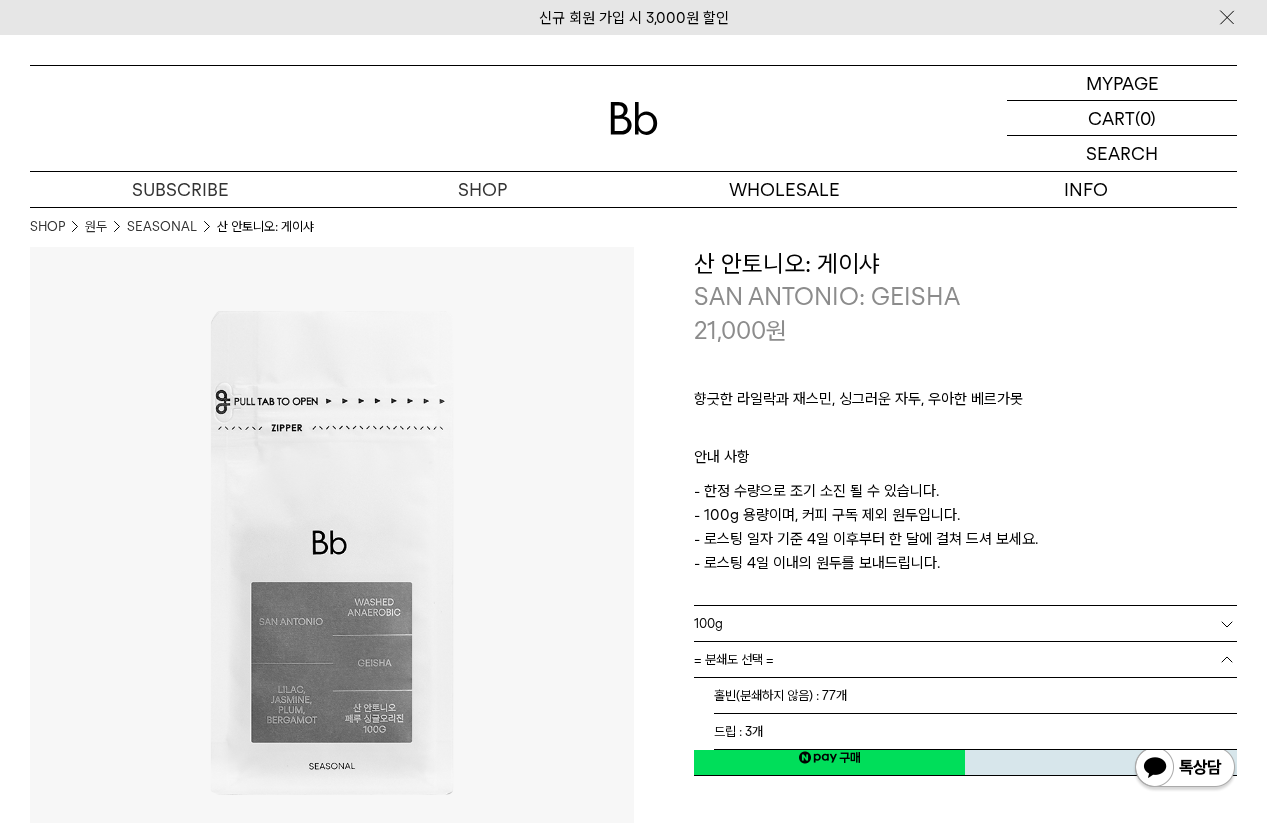 click on "= 분쇄도 선택 =" at bounding box center [966, 659] 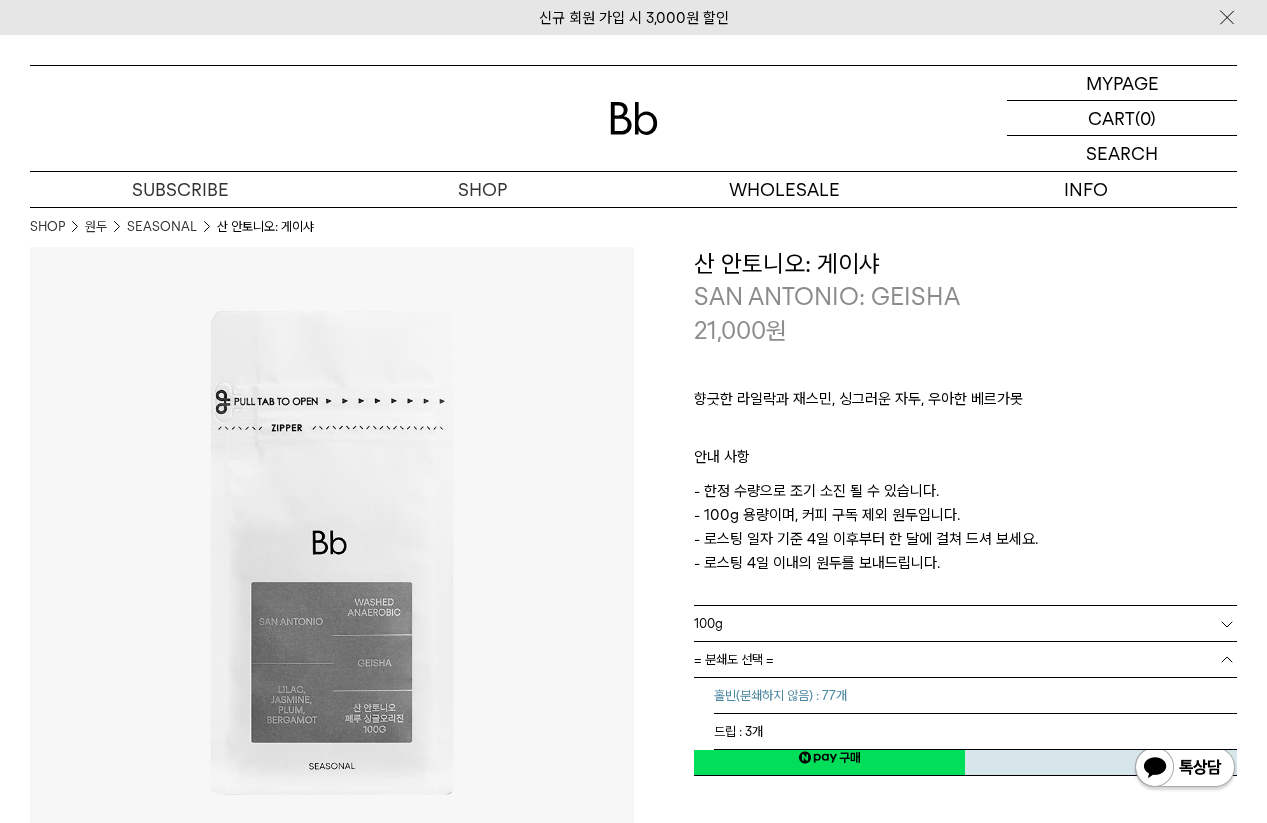click on "홀빈(분쇄하지 않음) : 77개" at bounding box center (976, 696) 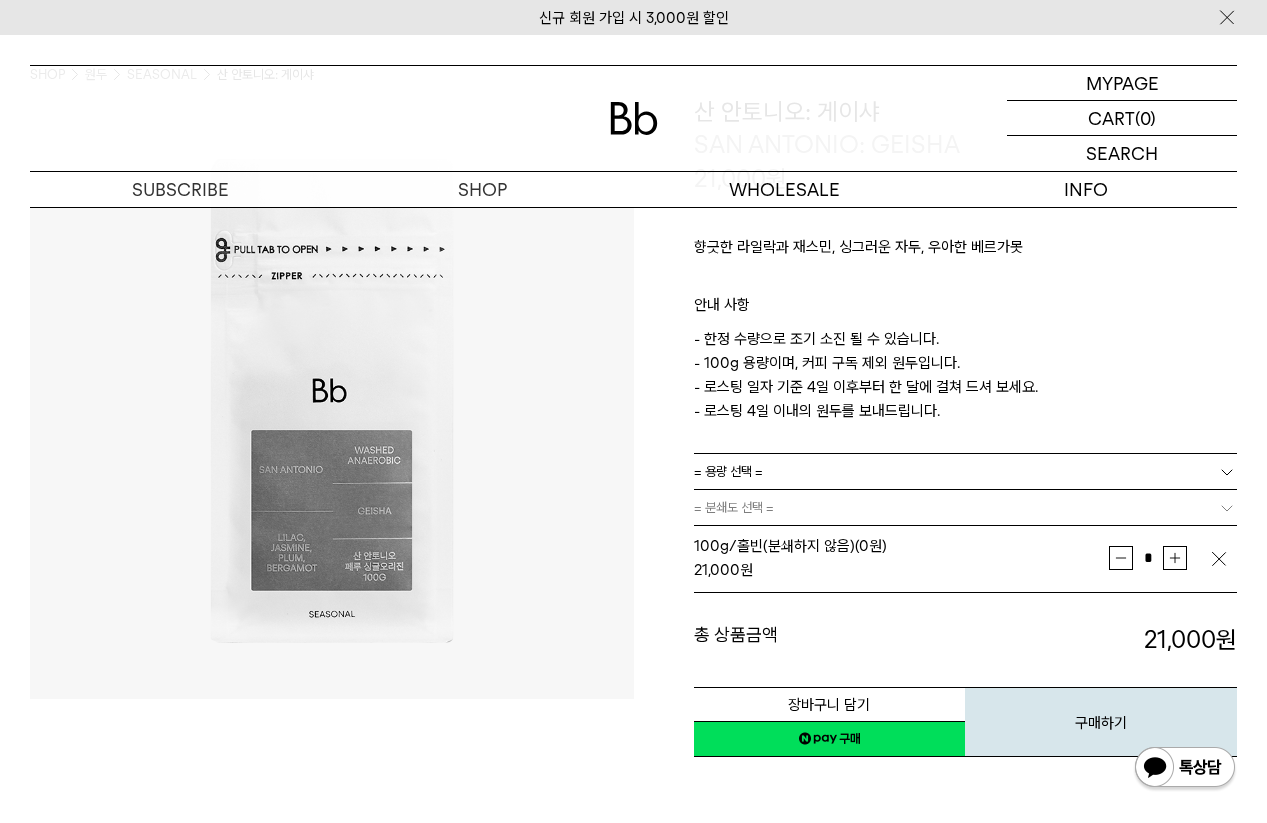 scroll, scrollTop: 200, scrollLeft: 0, axis: vertical 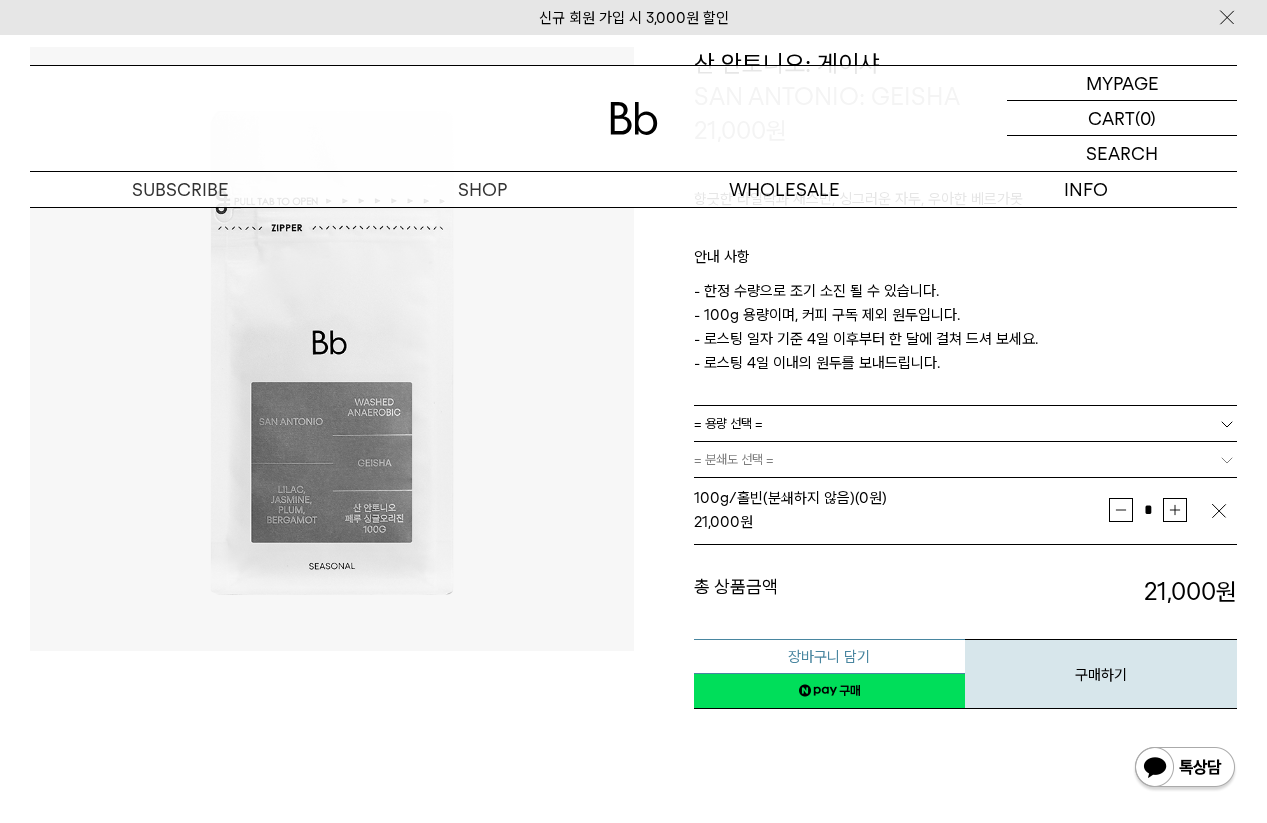 click on "장바구니 담기" at bounding box center [830, 656] 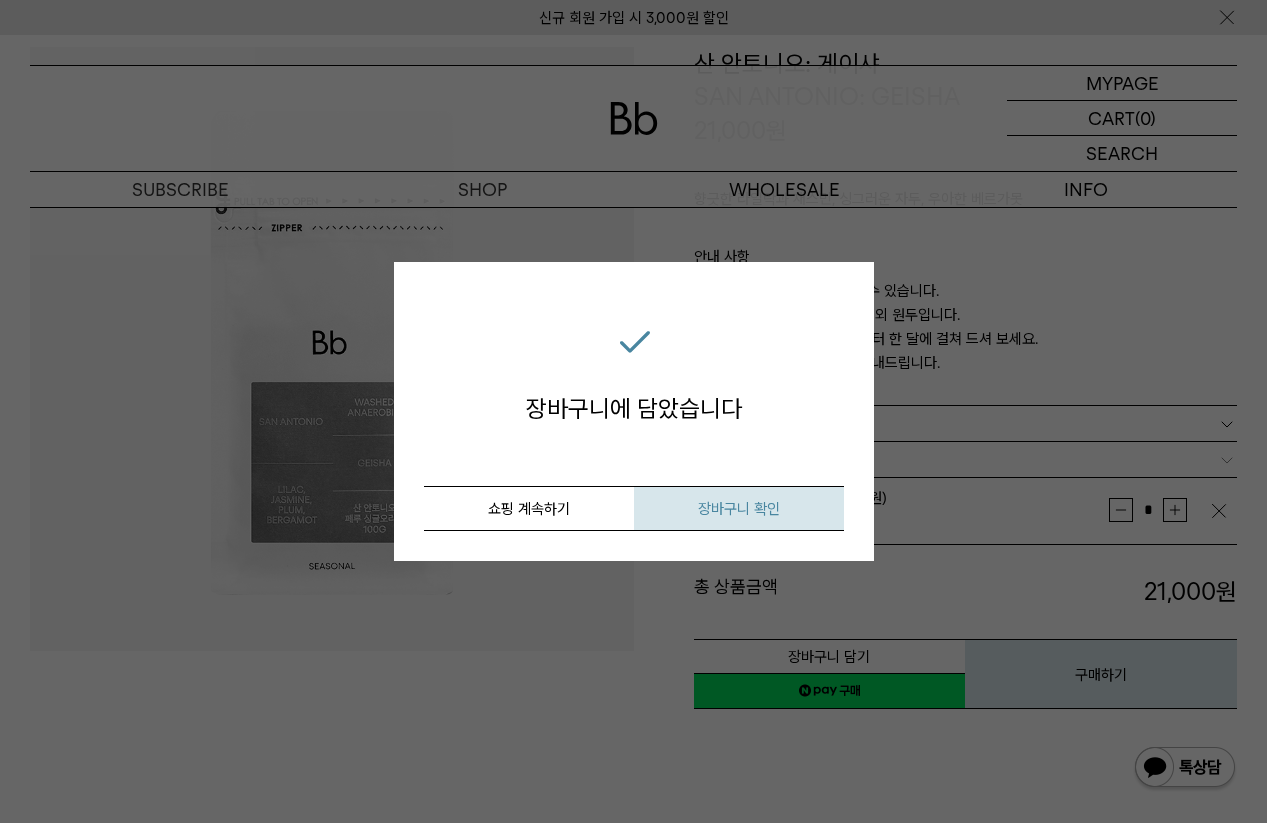 click on "장바구니 확인" at bounding box center [739, 509] 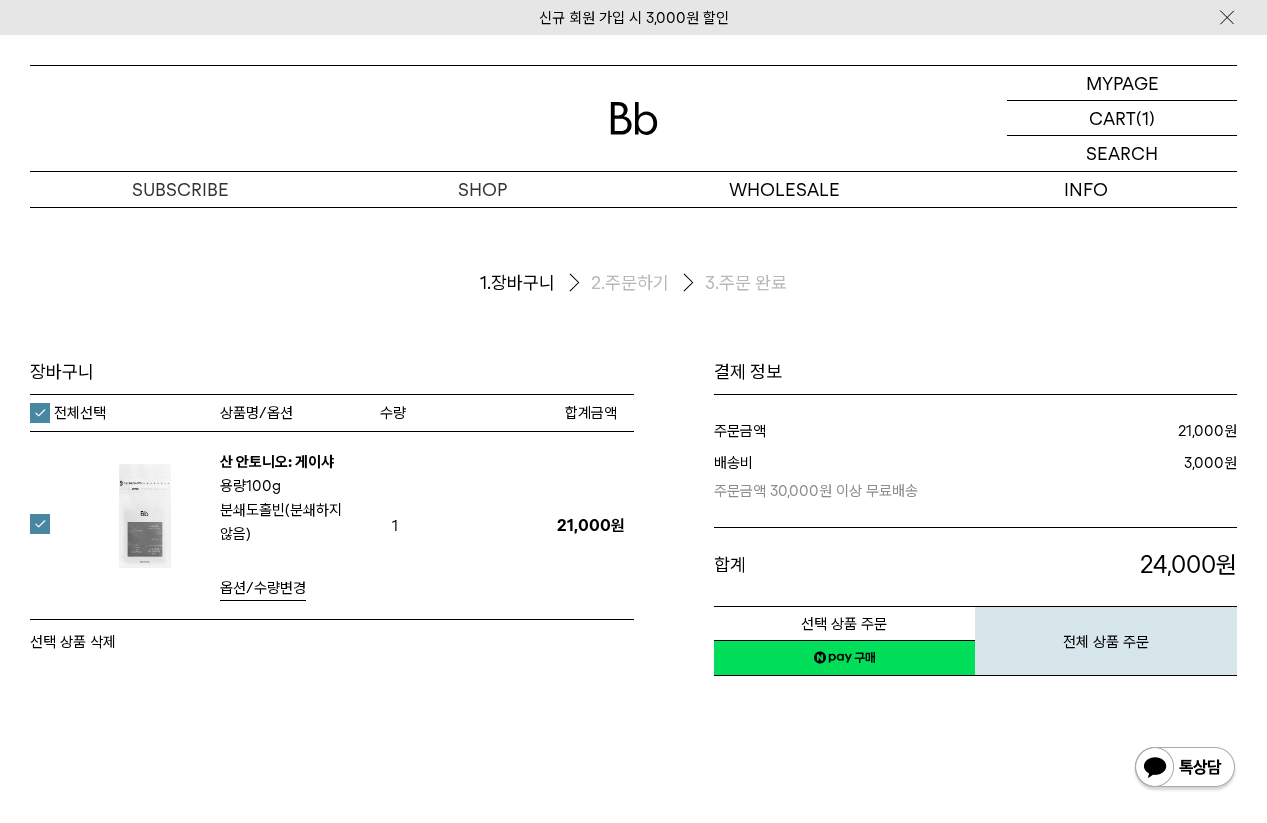 scroll, scrollTop: 0, scrollLeft: 0, axis: both 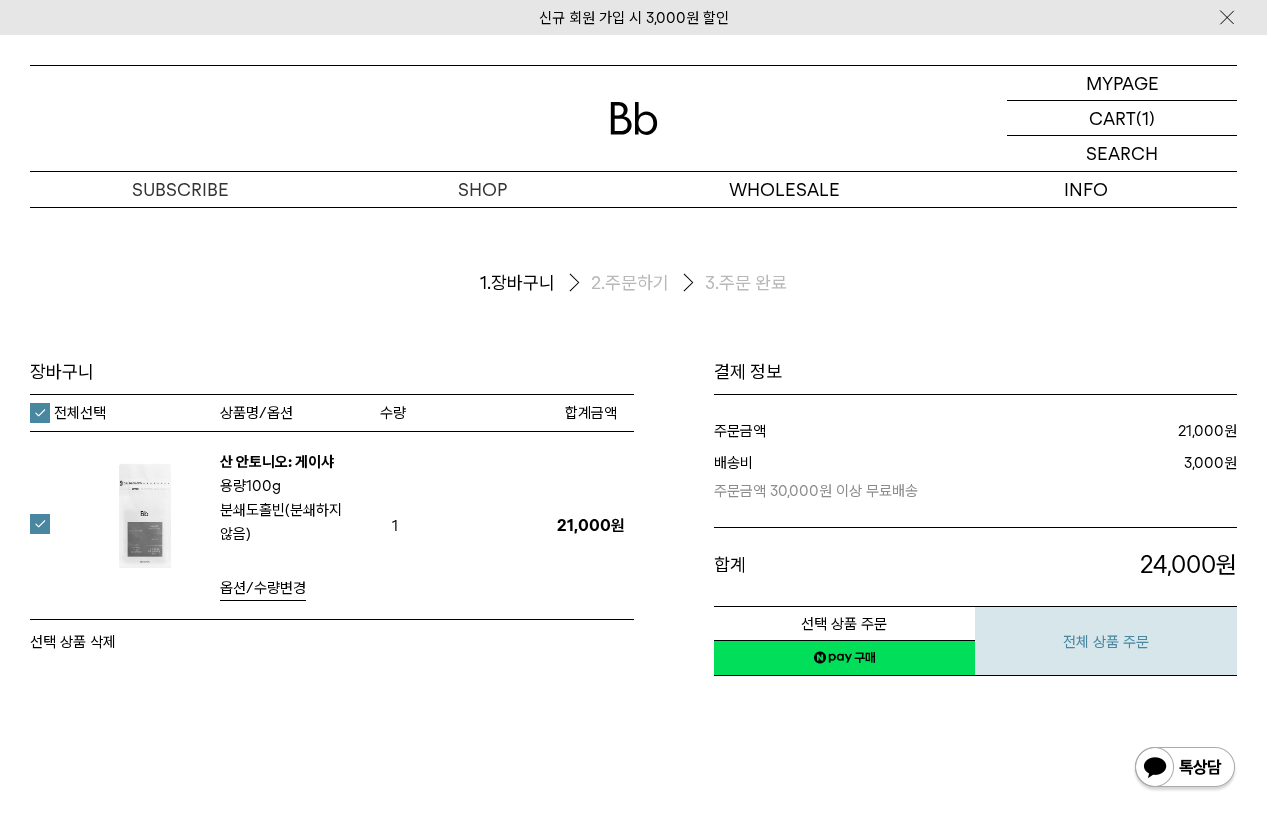 click on "전체 상품 주문" at bounding box center [1106, 641] 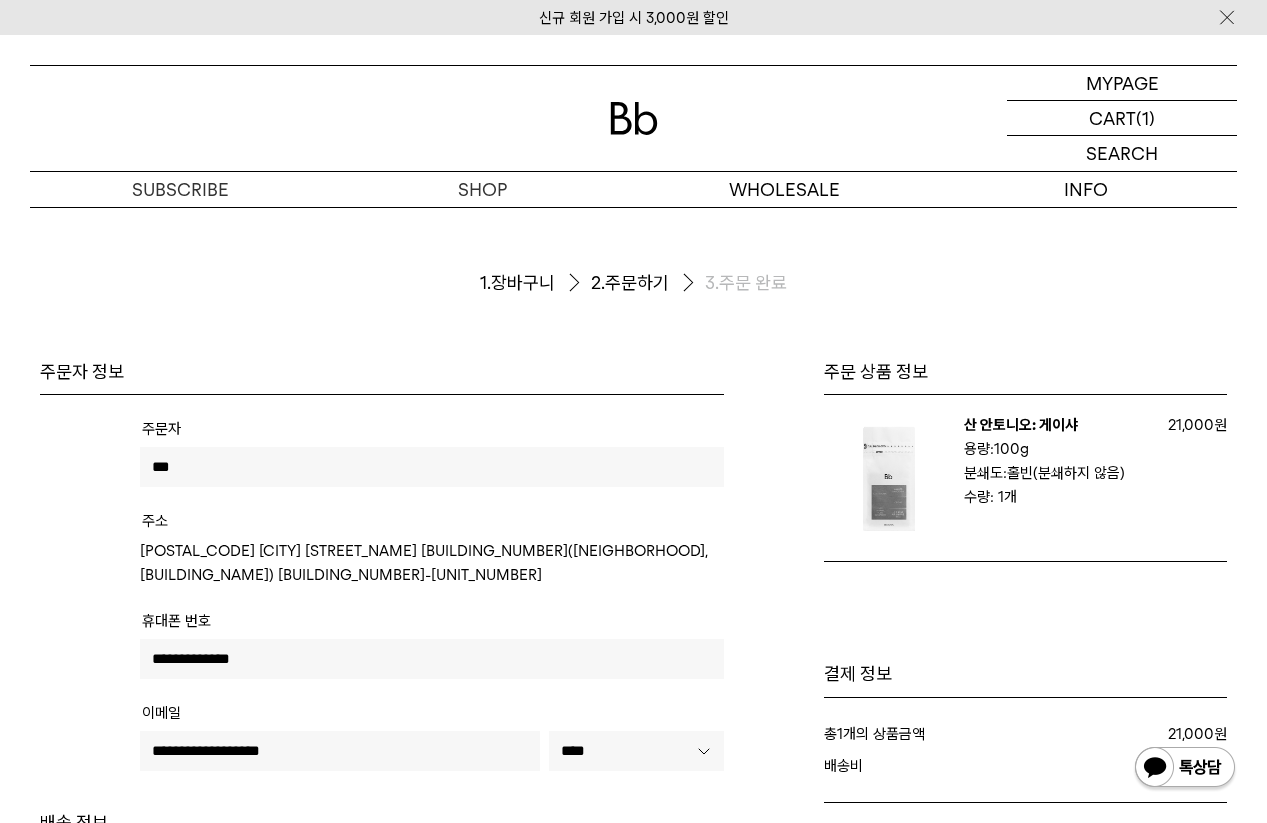 scroll, scrollTop: 0, scrollLeft: 0, axis: both 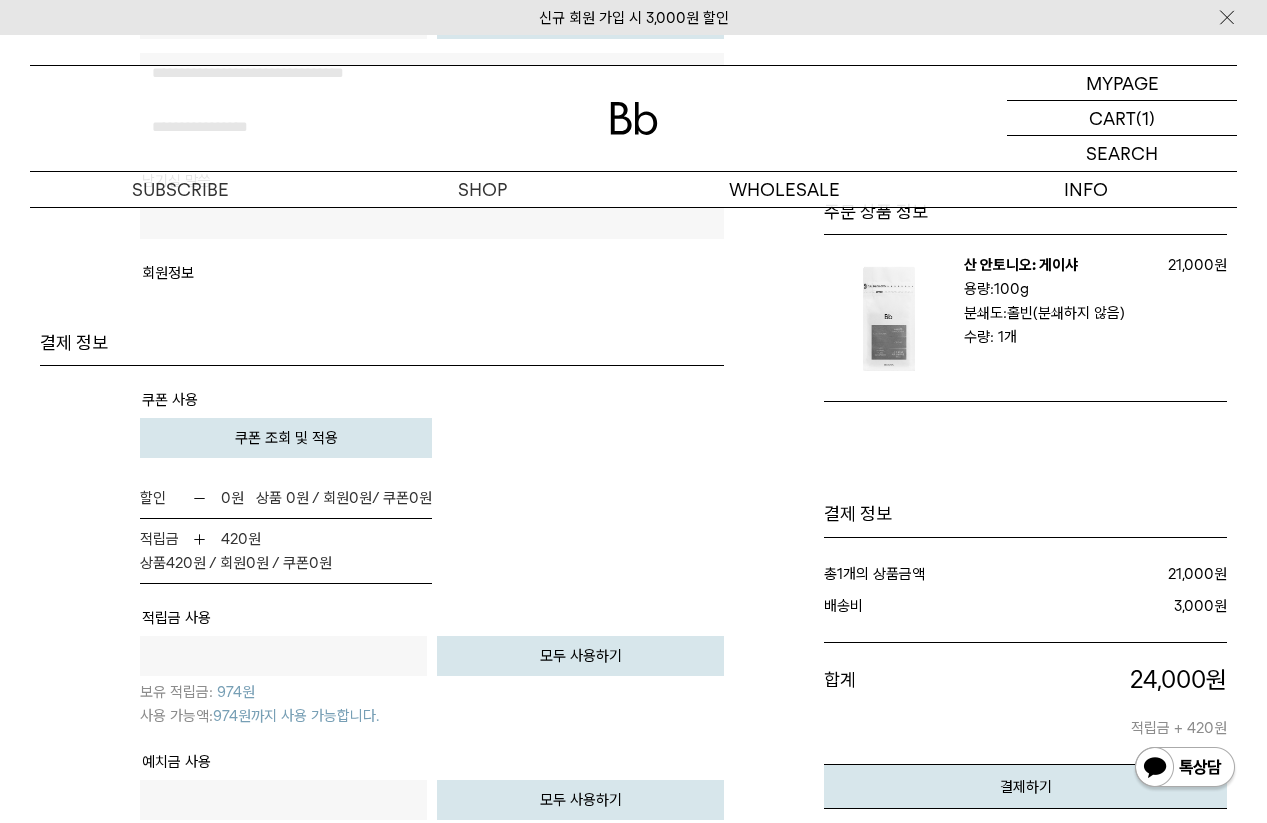 click on "쿠폰 조회 및
적용" at bounding box center [286, 438] 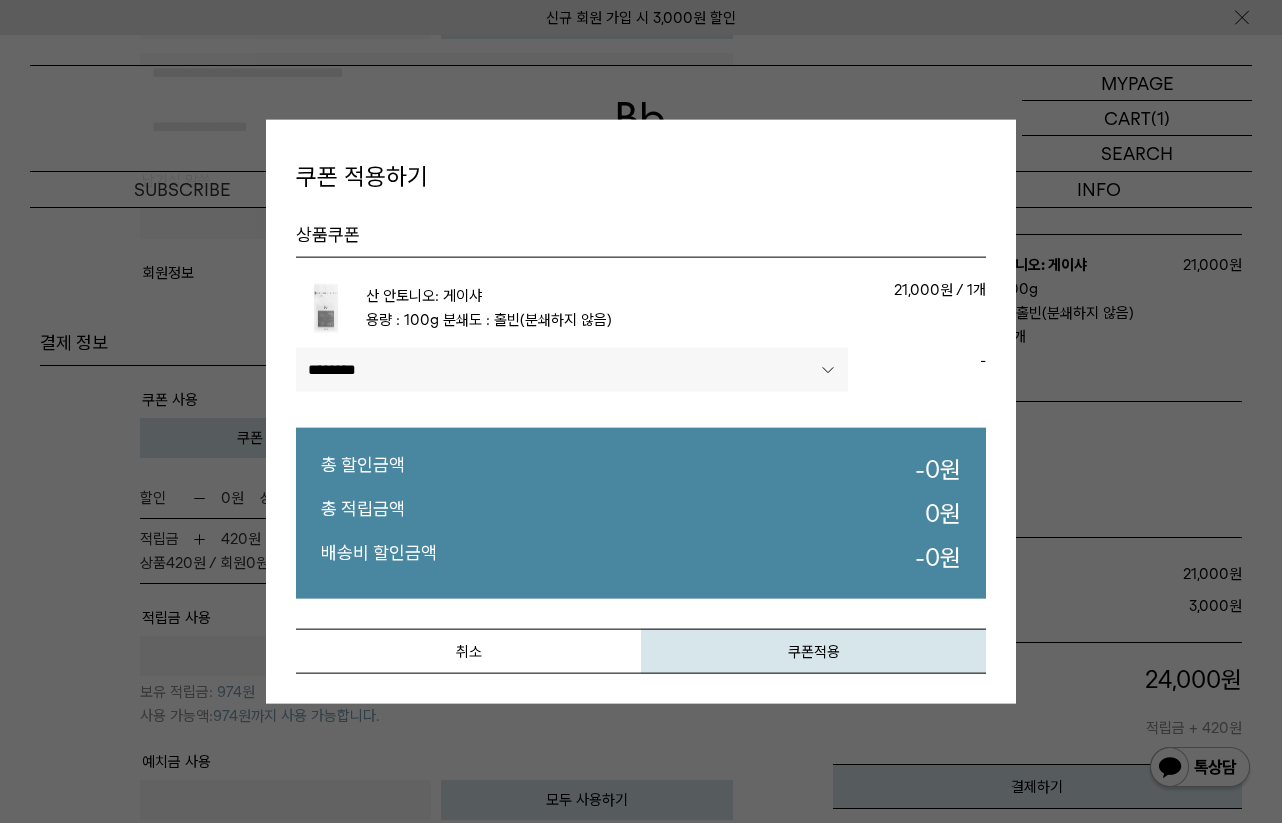 click on "**********" at bounding box center (572, 370) 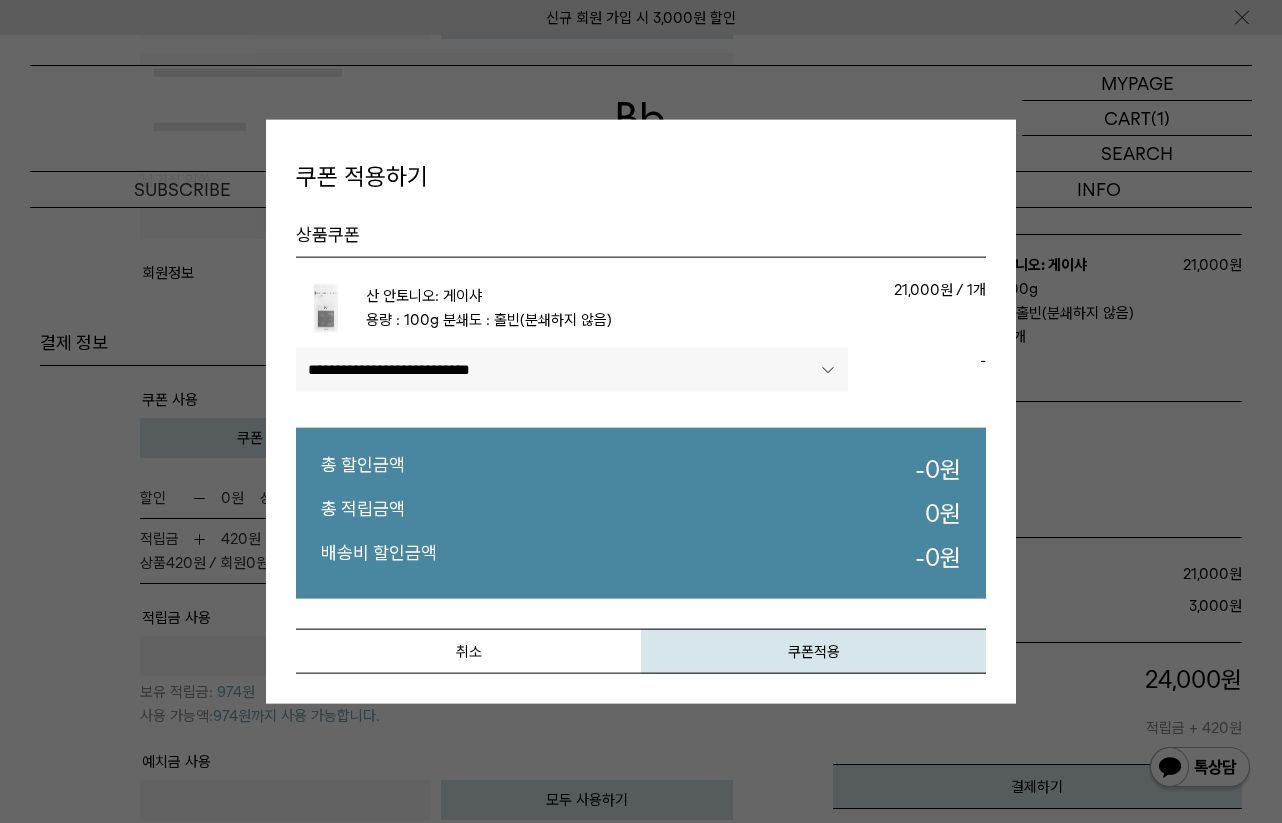 click on "**********" at bounding box center [572, 370] 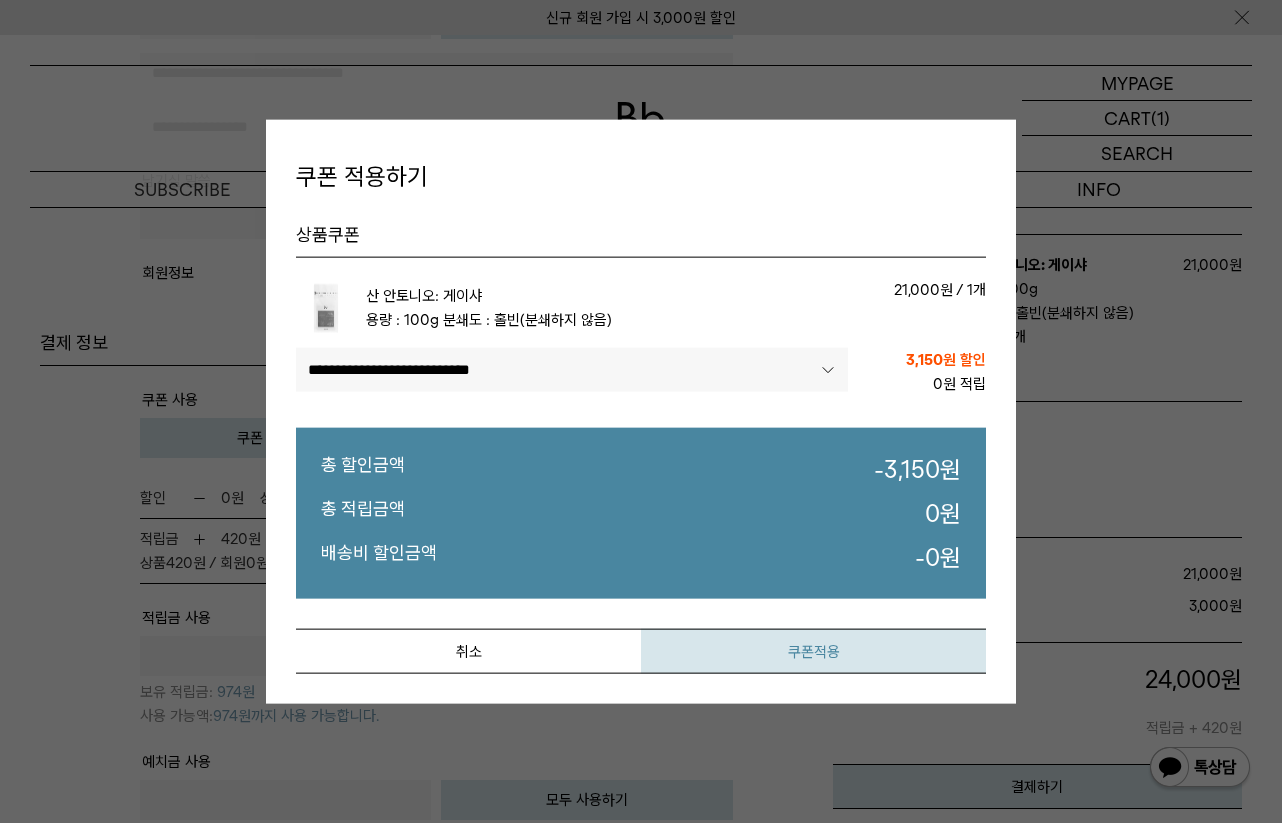 click on "쿠폰적용" at bounding box center (813, 651) 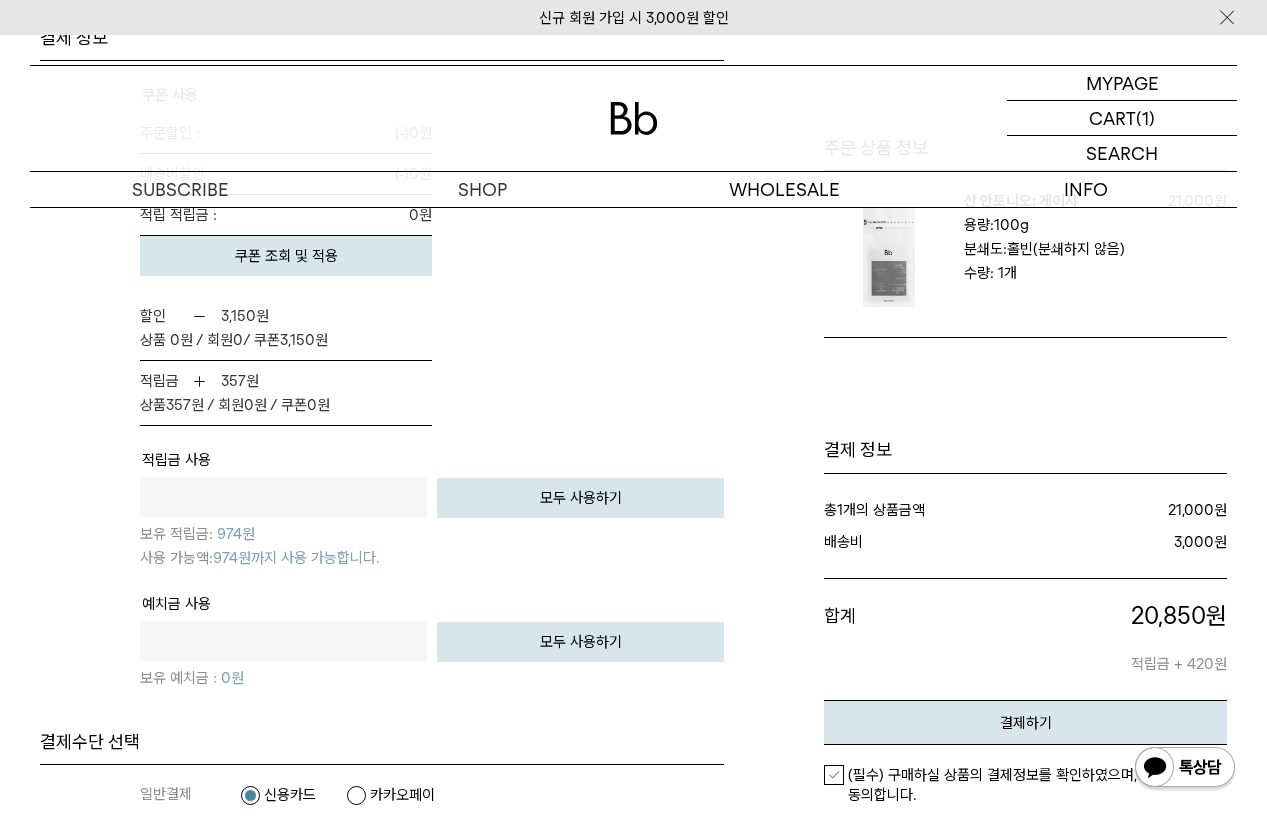 scroll, scrollTop: 1500, scrollLeft: 0, axis: vertical 